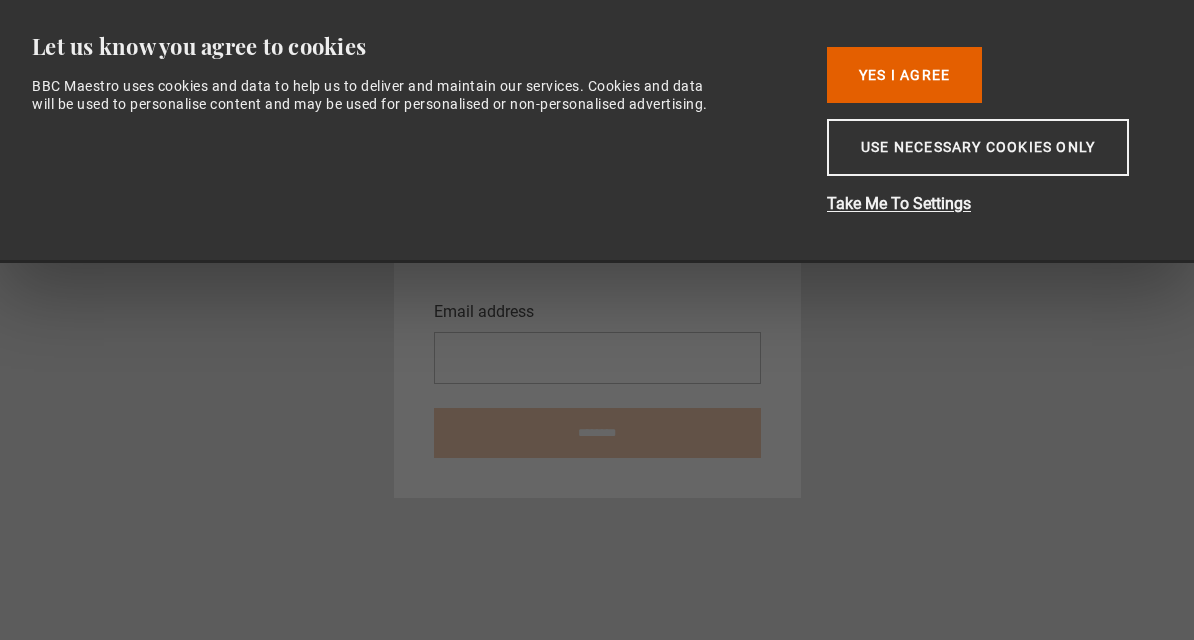 scroll, scrollTop: 0, scrollLeft: 0, axis: both 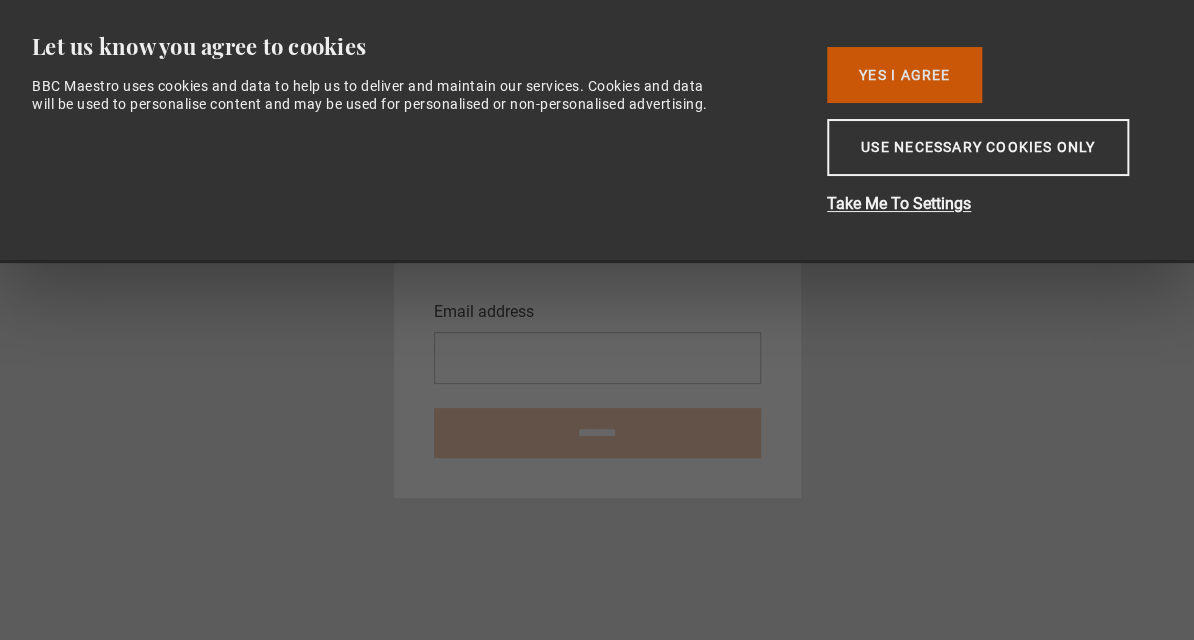 click on "Yes I Agree" at bounding box center [904, 75] 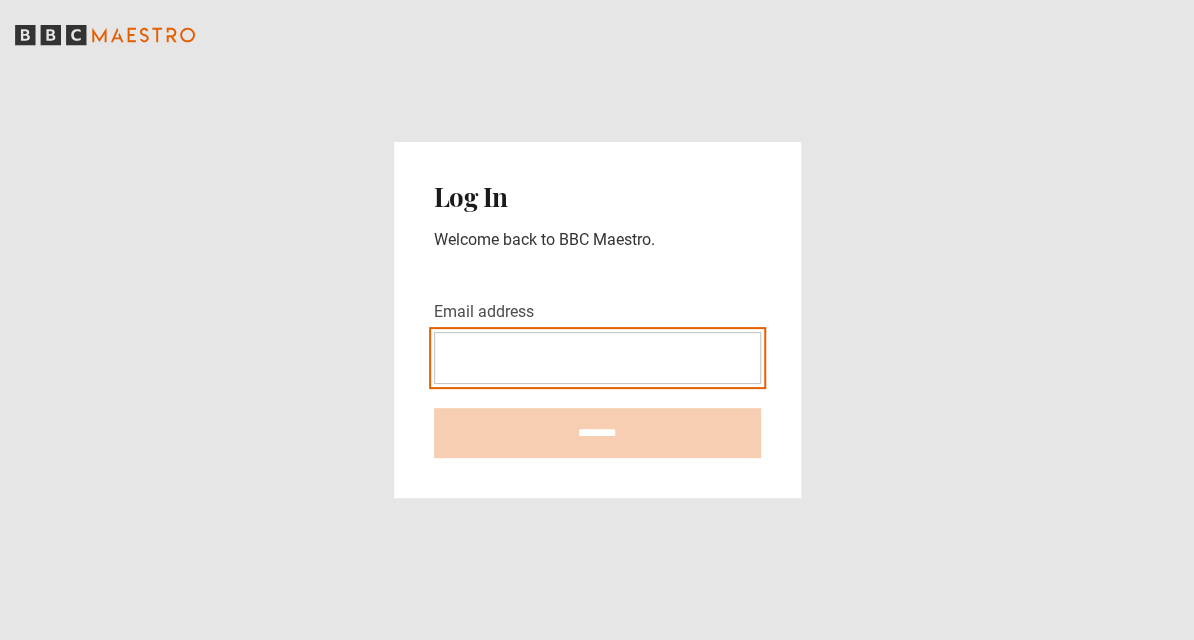 scroll, scrollTop: 0, scrollLeft: 0, axis: both 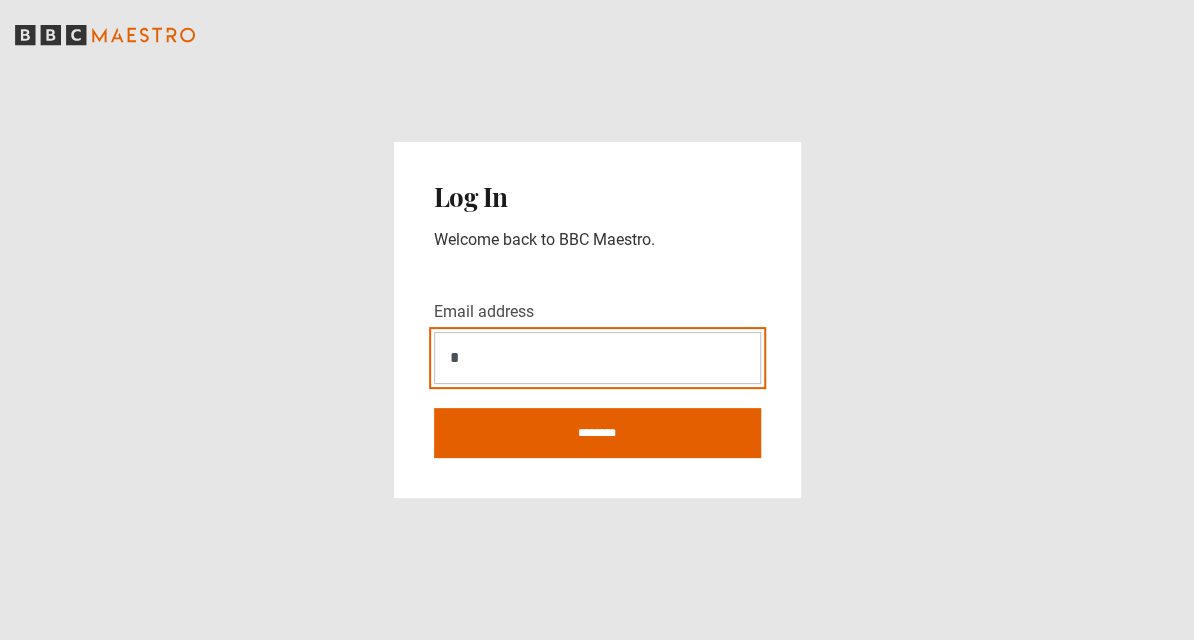 type on "**********" 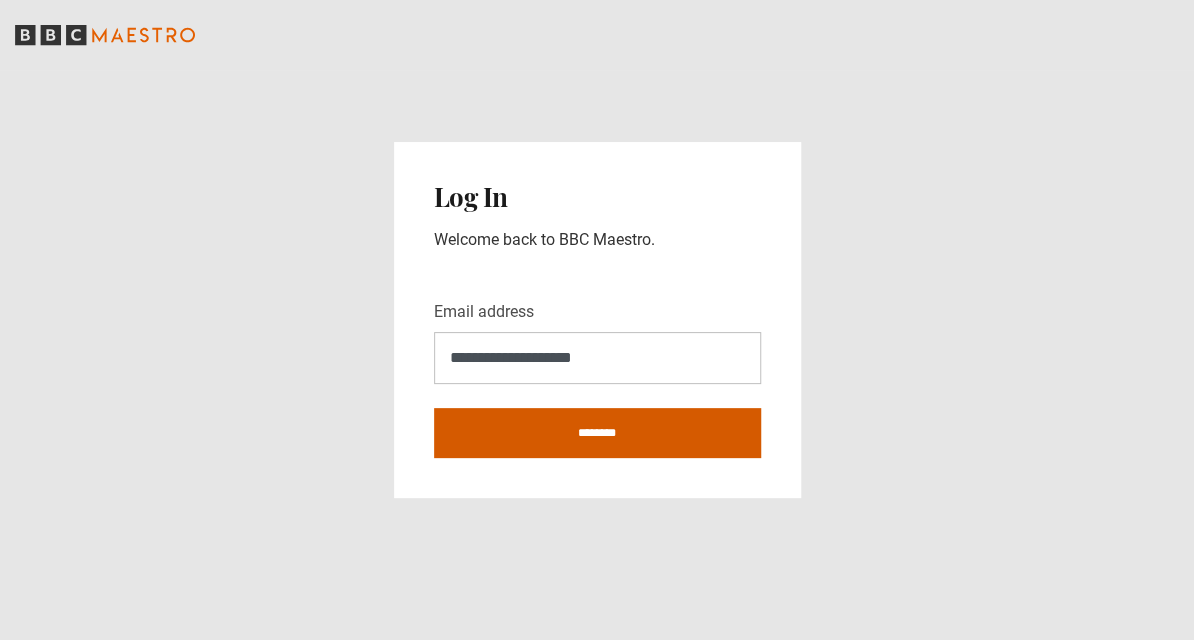 click on "********" at bounding box center [597, 433] 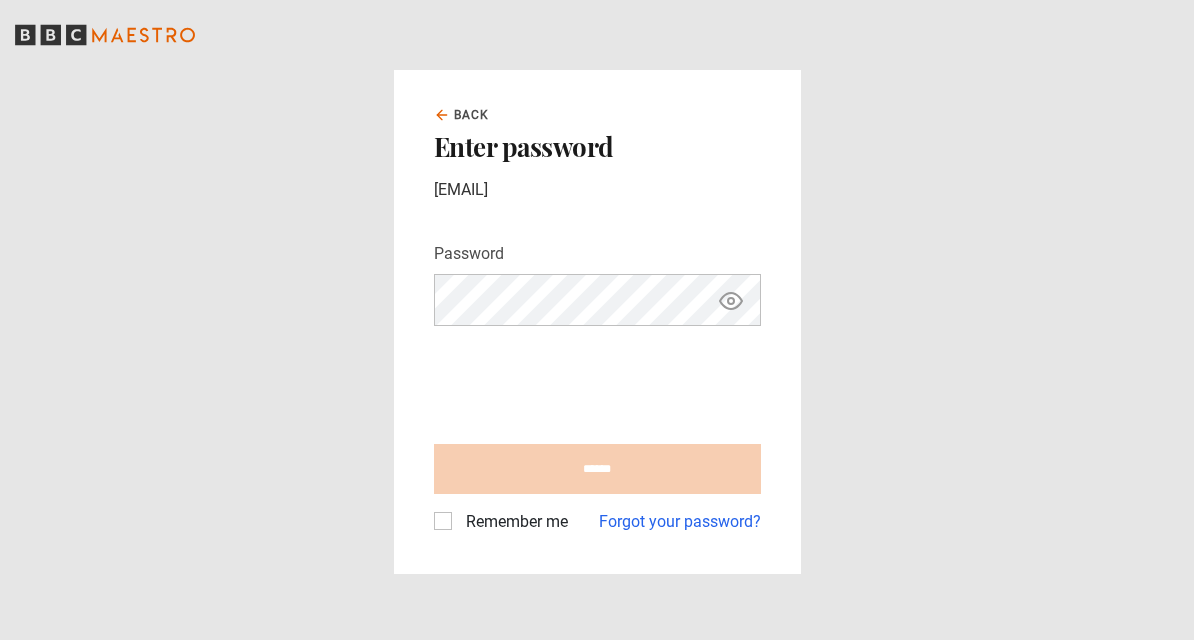 scroll, scrollTop: 0, scrollLeft: 0, axis: both 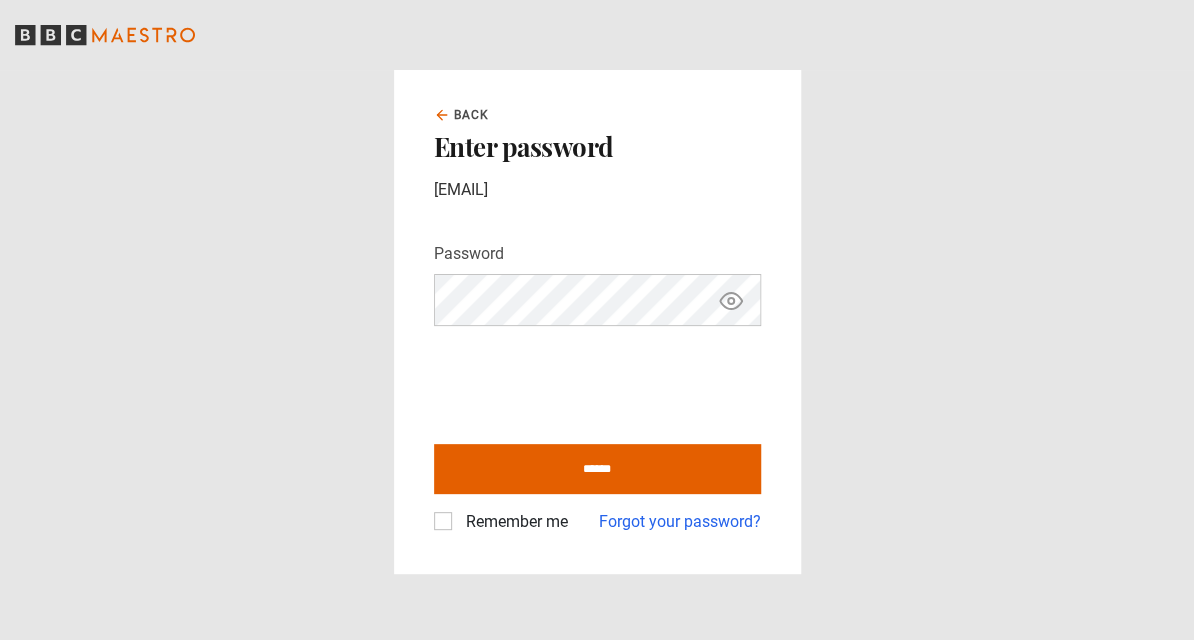 click on "******" at bounding box center [597, 469] 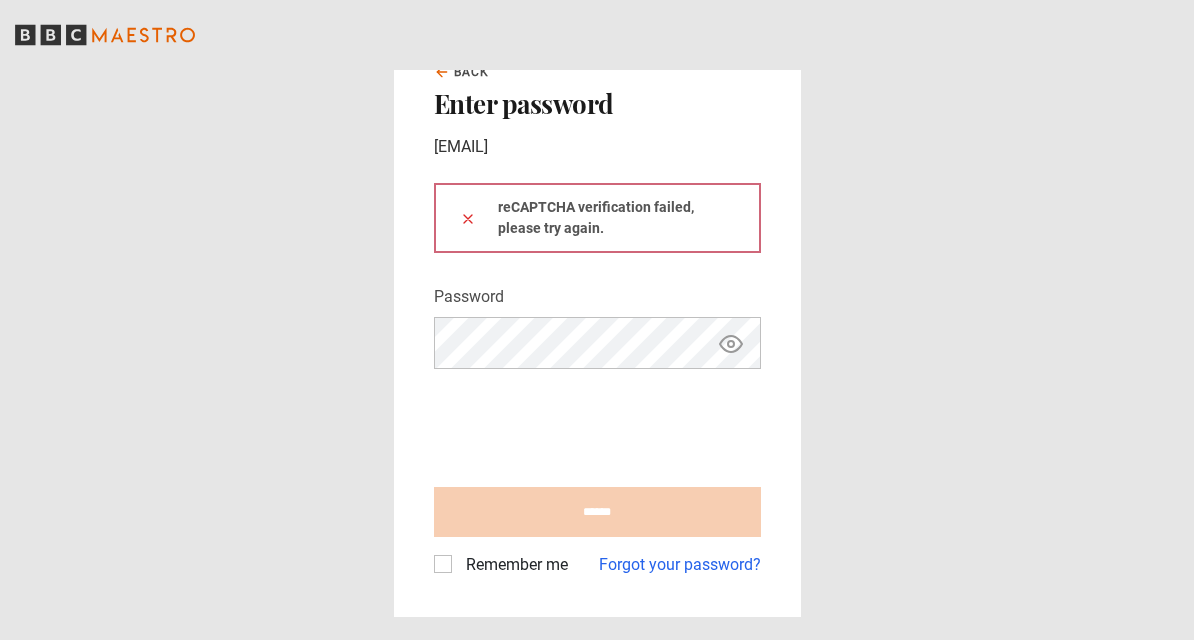 scroll, scrollTop: 0, scrollLeft: 0, axis: both 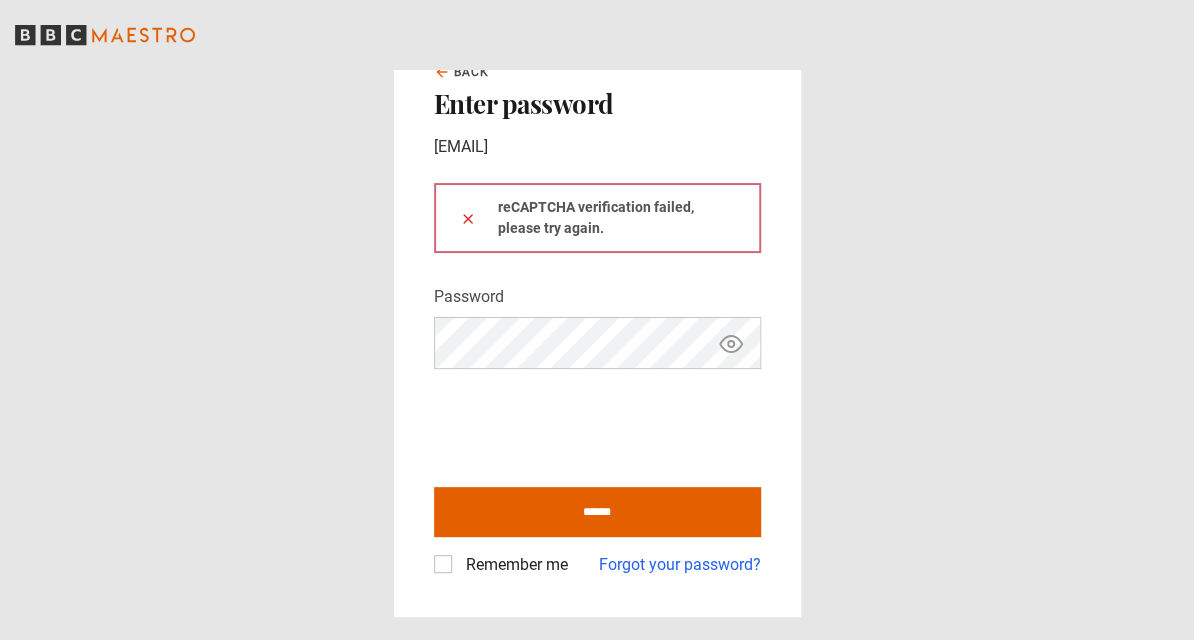 click on "Remember me" at bounding box center (513, 565) 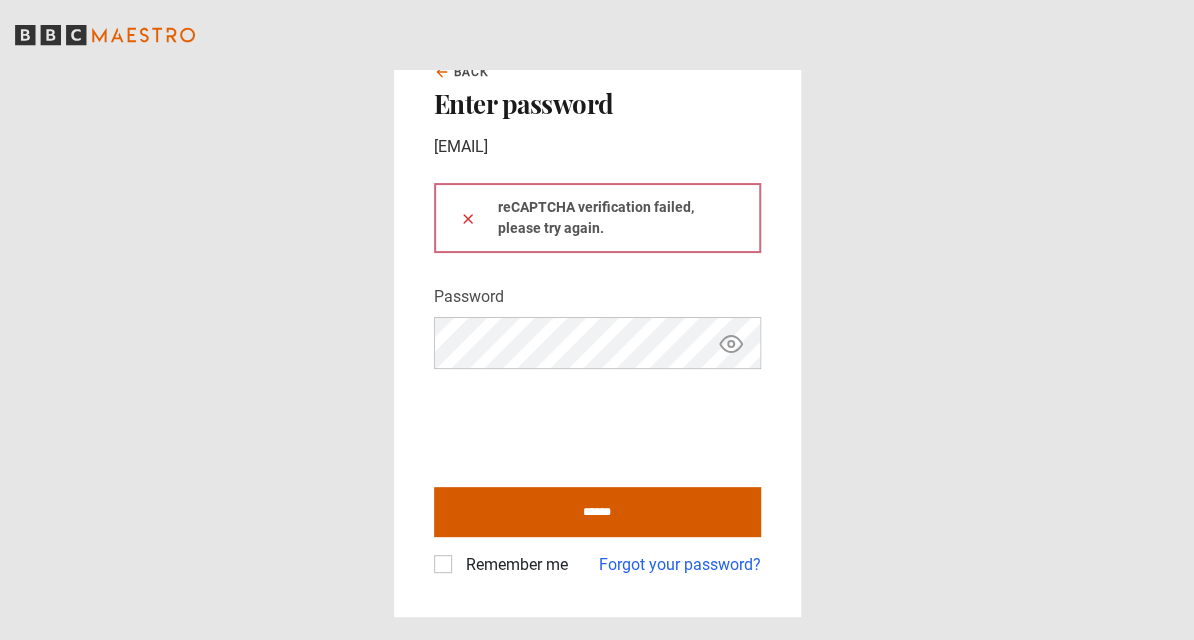 click on "******" at bounding box center [597, 512] 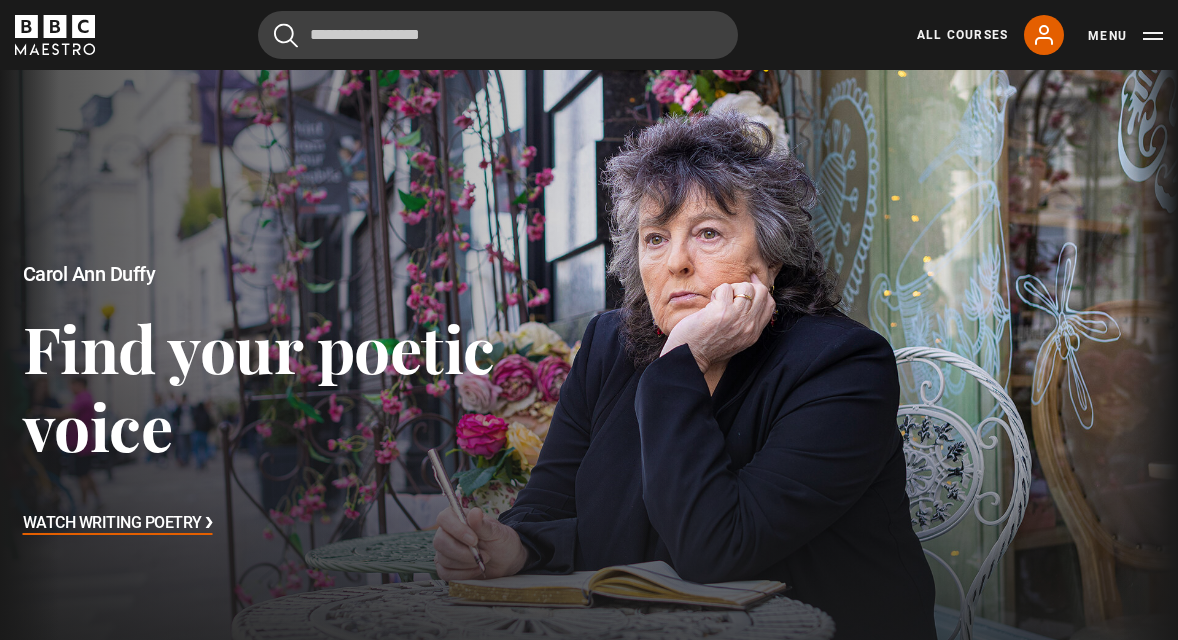 scroll, scrollTop: 0, scrollLeft: 0, axis: both 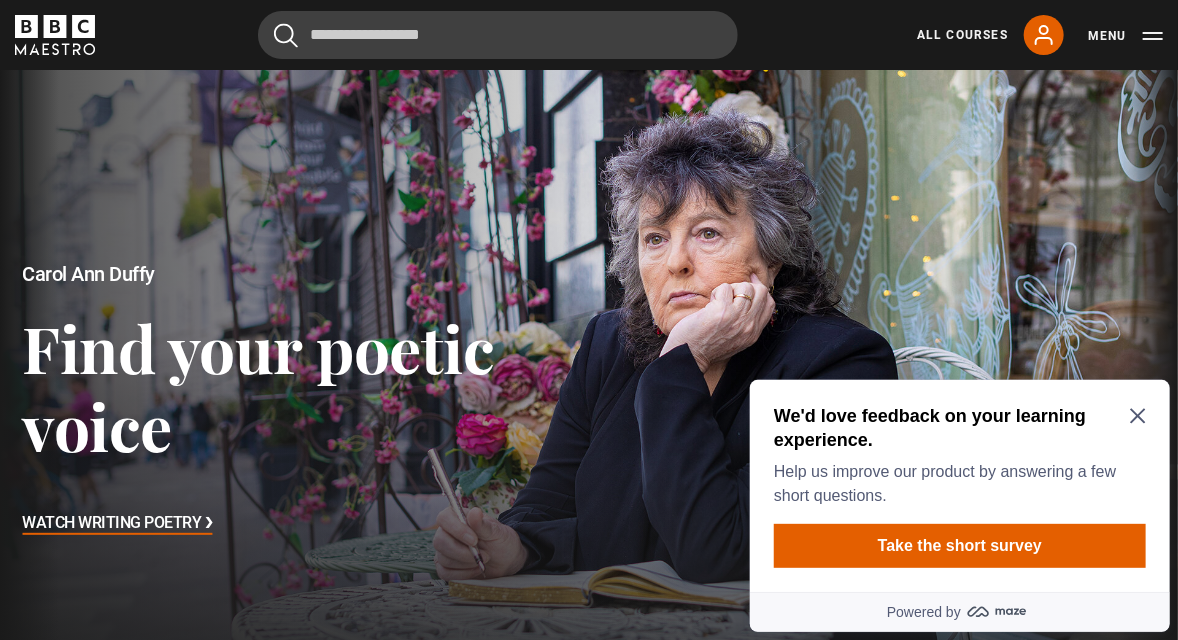 click 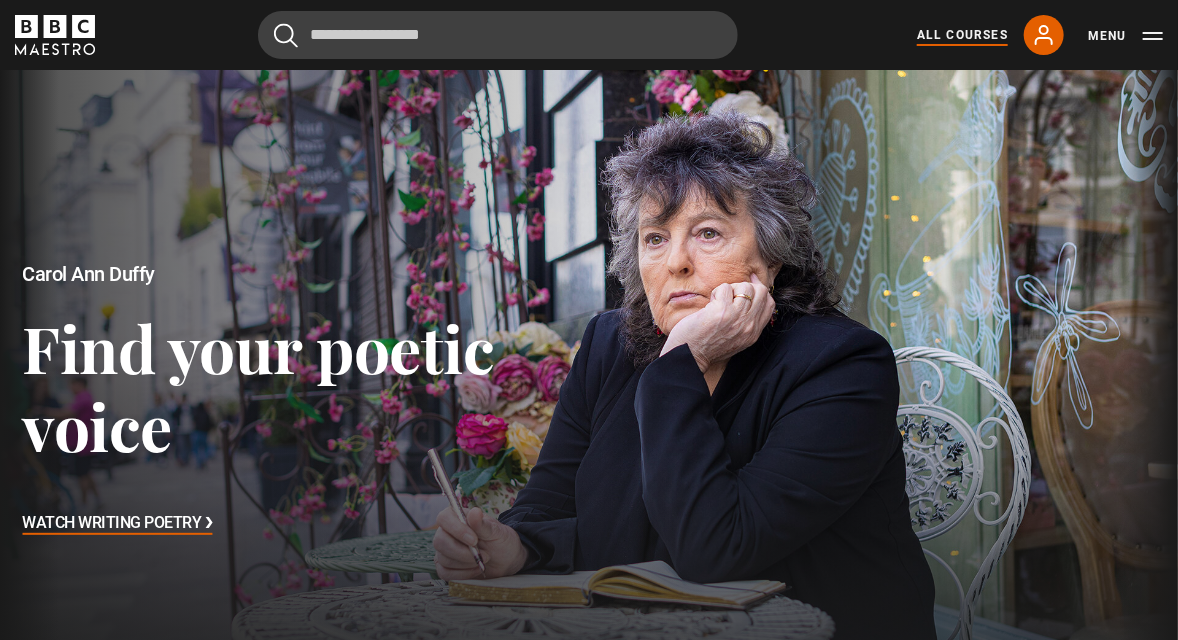 click on "All Courses" at bounding box center (962, 35) 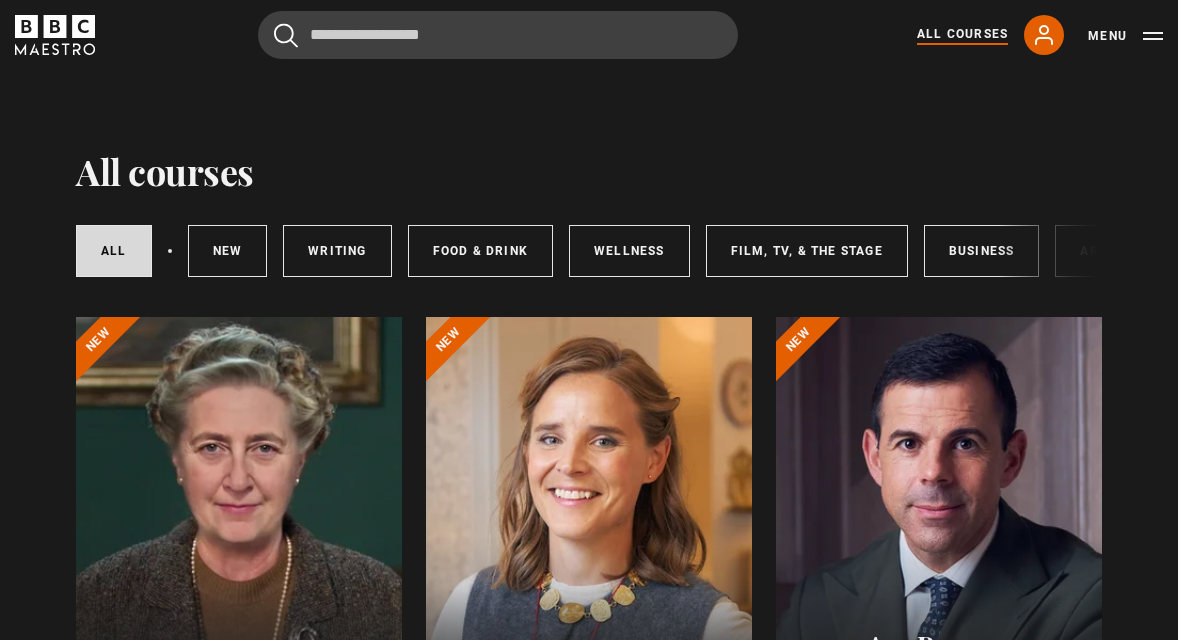 scroll, scrollTop: 0, scrollLeft: 0, axis: both 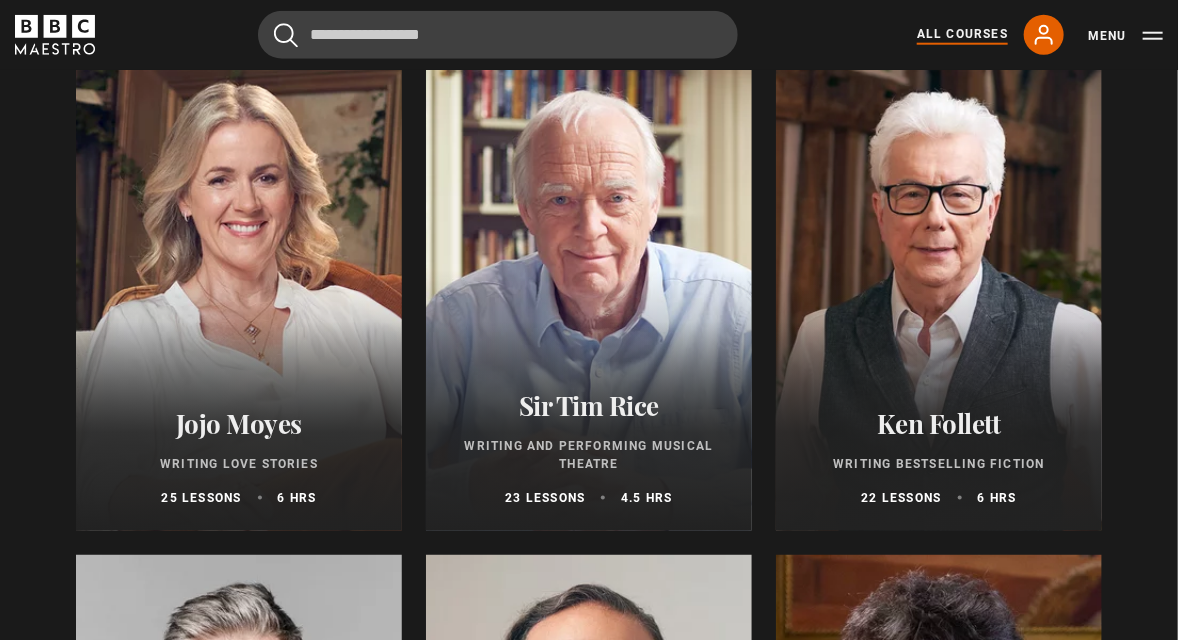 click at bounding box center [239, 291] 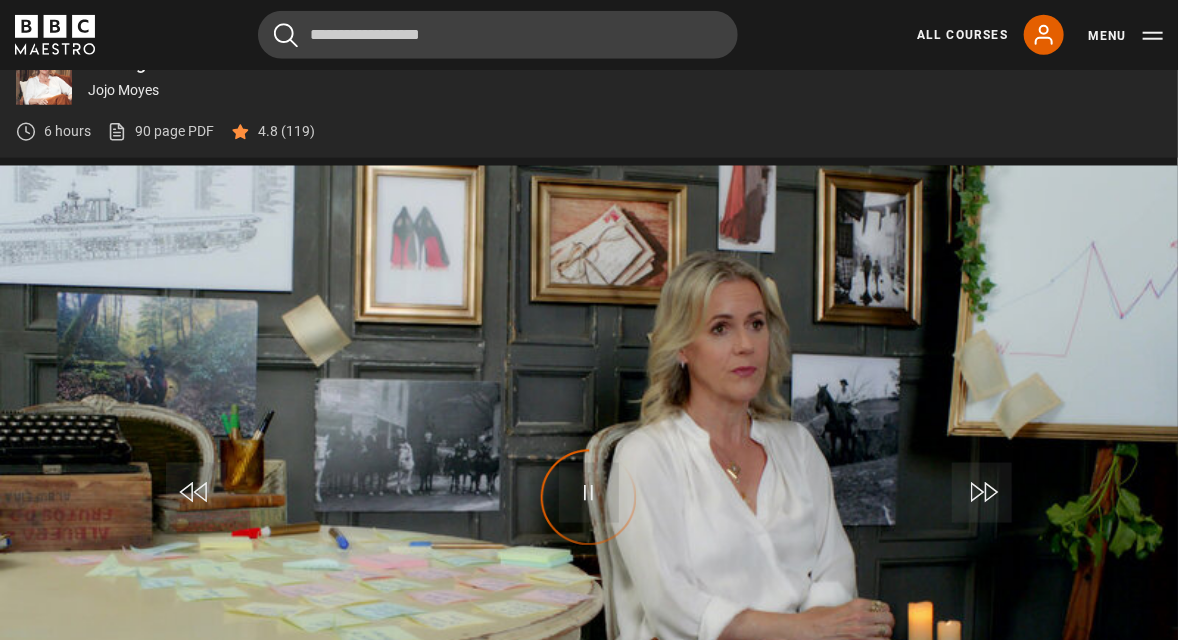 scroll, scrollTop: 789, scrollLeft: 0, axis: vertical 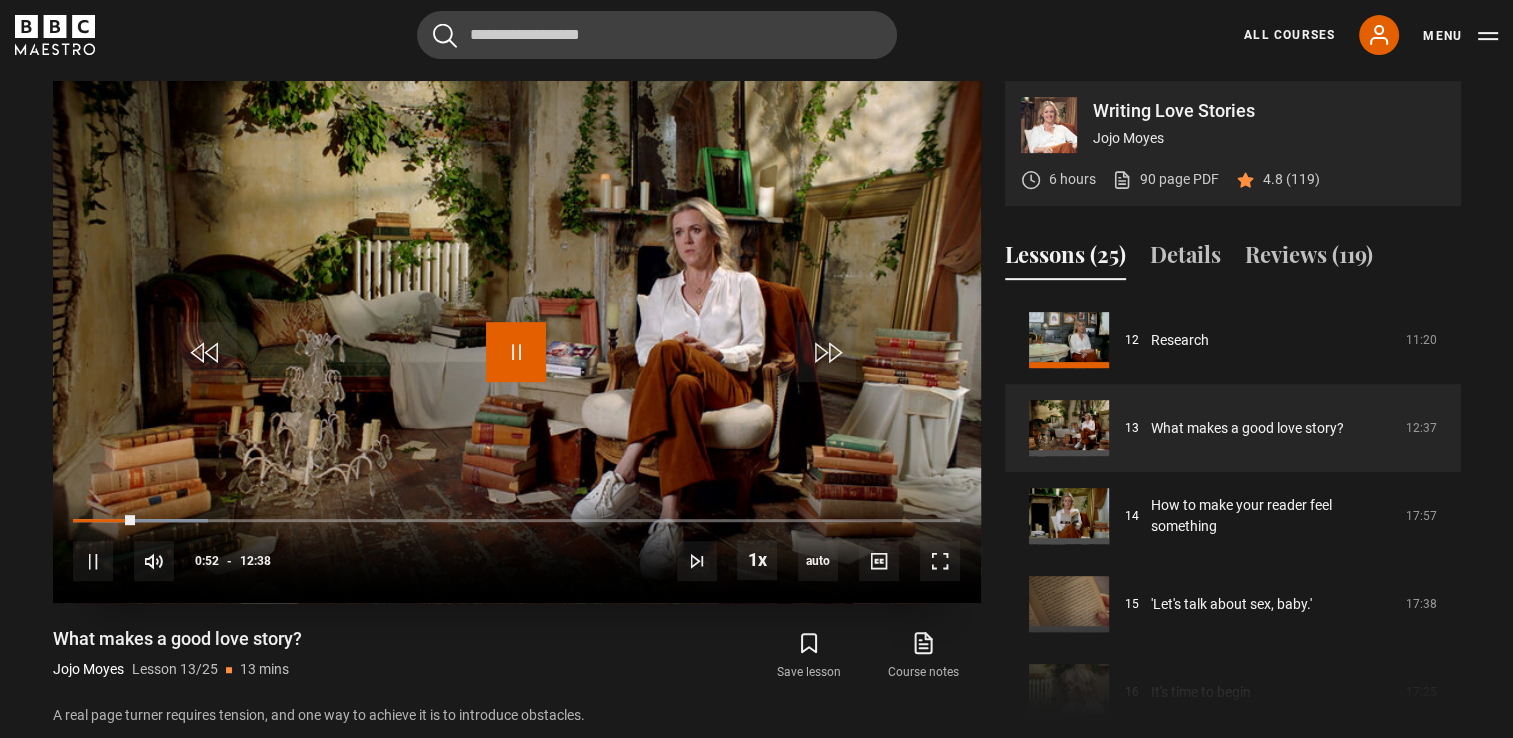 click at bounding box center [516, 352] 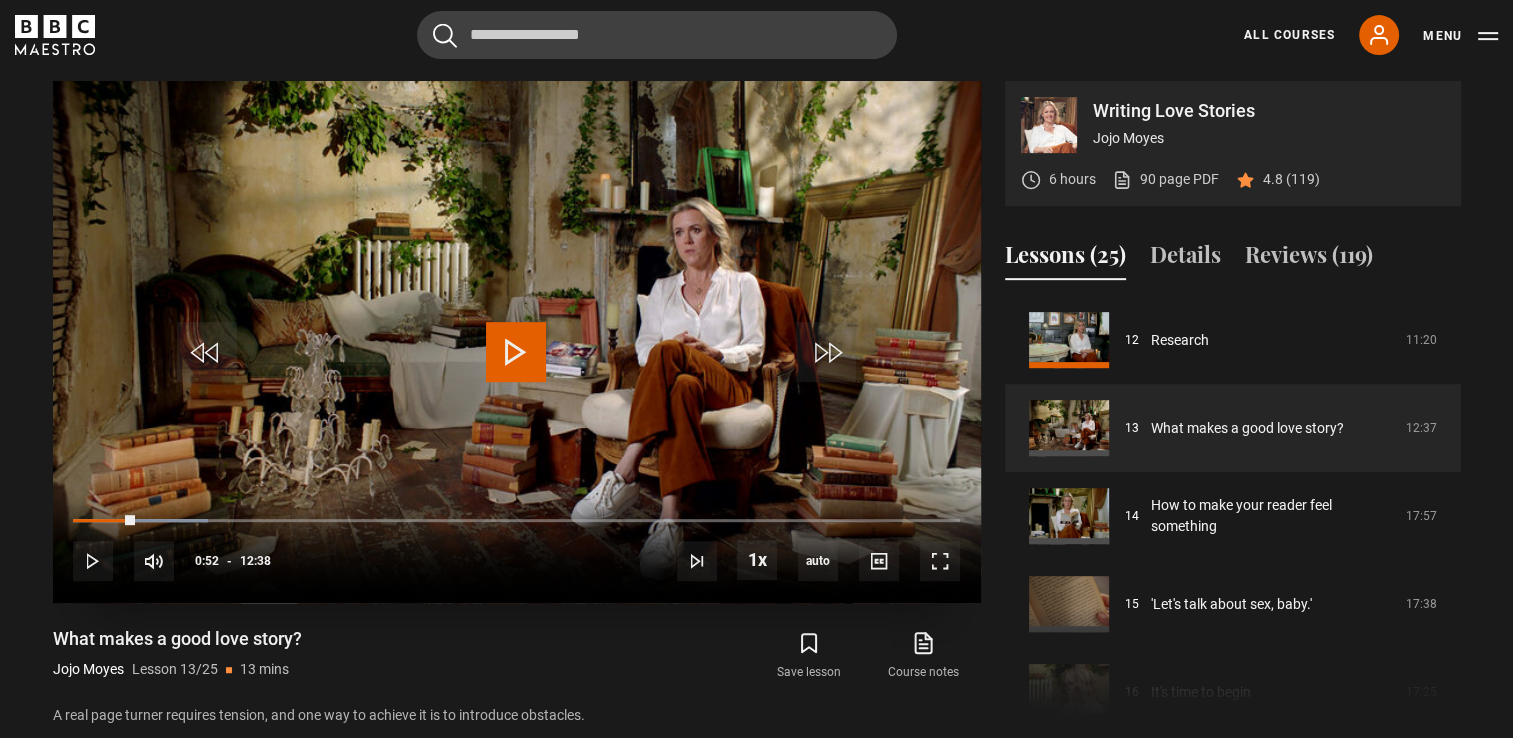 click at bounding box center (516, 352) 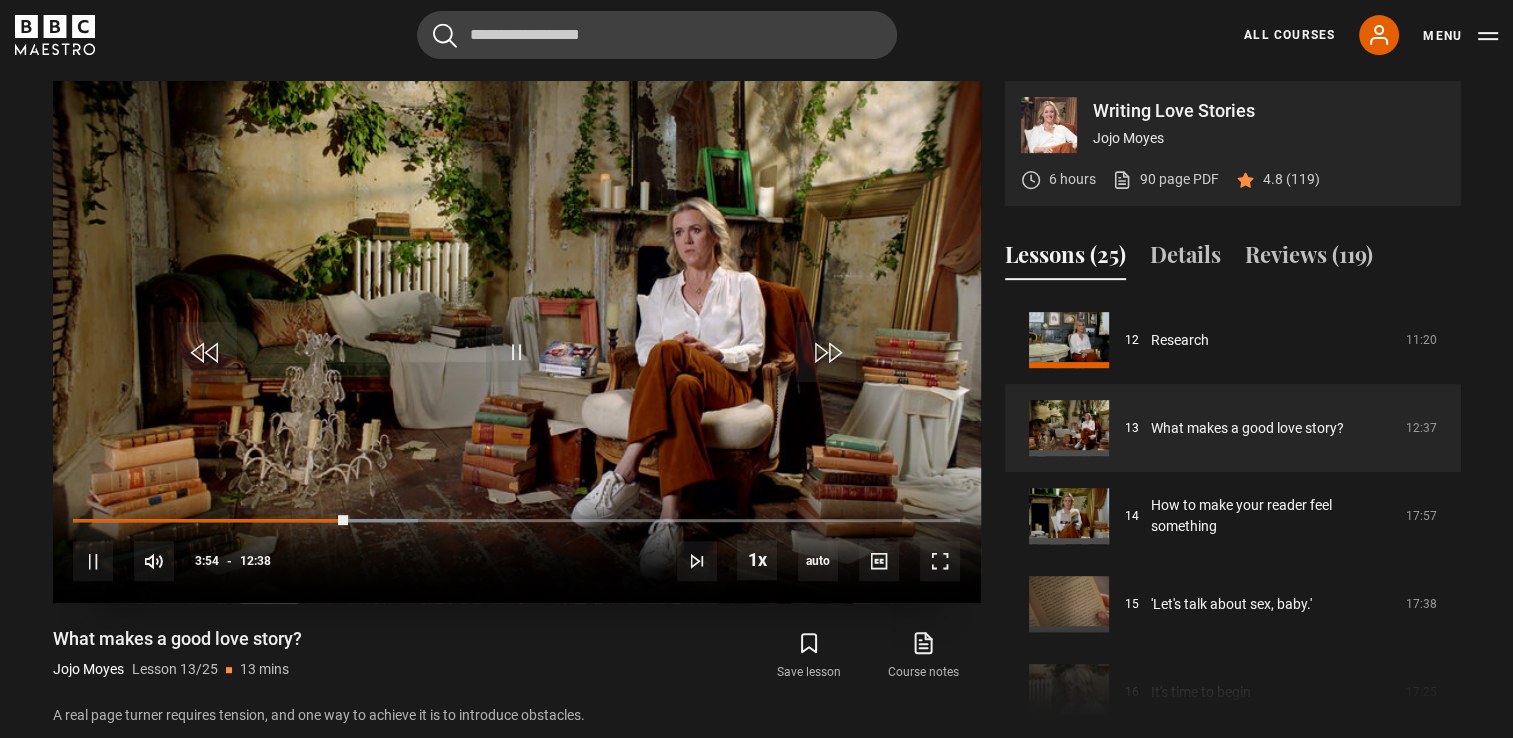 click on "10s Skip Back 10 seconds Pause 10s Skip Forward 10 seconds Loaded :  38.92% 03:54 Pause Mute Current Time  3:54 - Duration  12:38
[FIRST] [LAST]
Lesson 13
What makes a good love story?
1x Playback Rate 2x 1.5x 1x , selected 0.5x auto Quality 360p 720p 1080p 2160p Auto , selected Captions captions off , selected English  Captions" at bounding box center [517, 548] 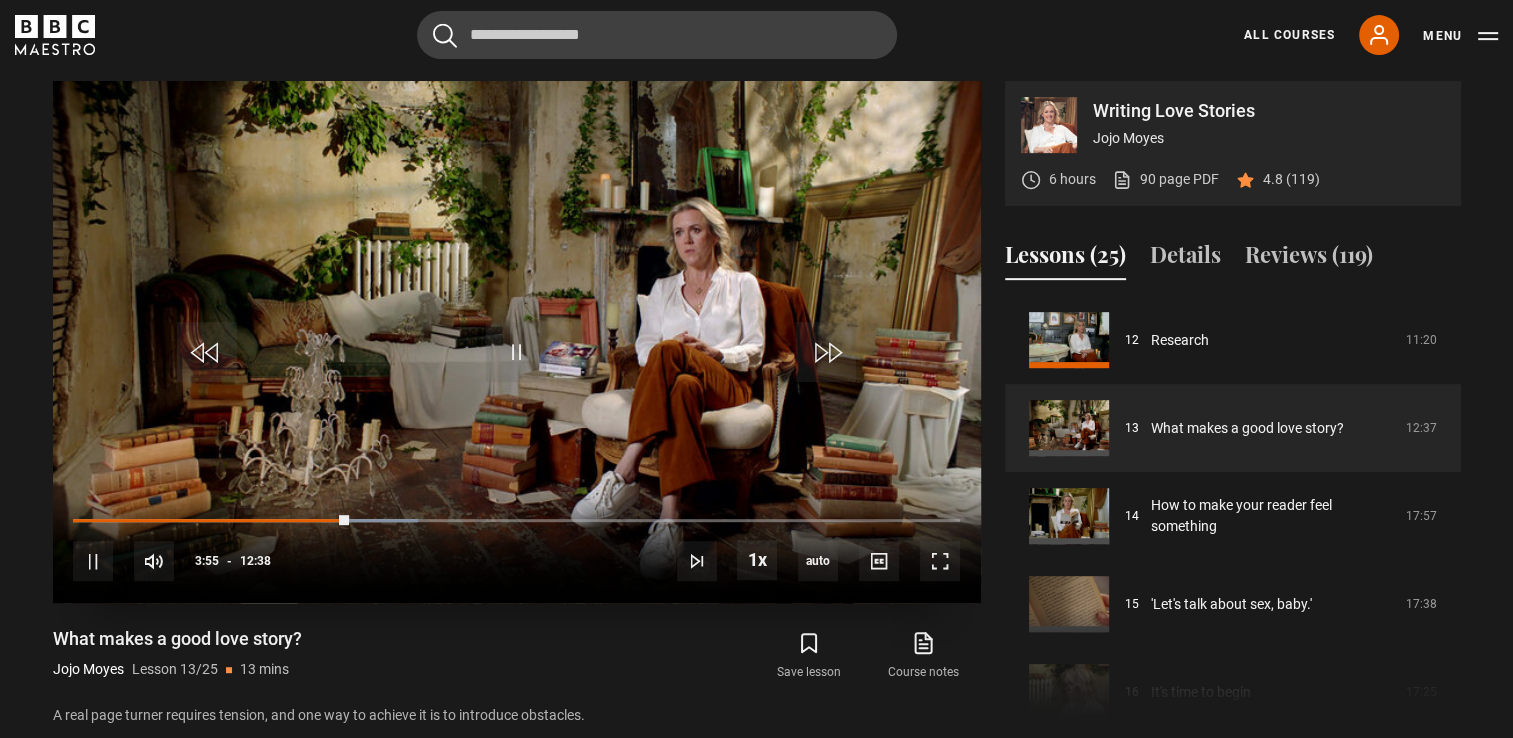 click on "10s Skip Back 10 seconds Pause 10s Skip Forward 10 seconds Loaded :  38.92% 03:55 Pause Mute Current Time  3:55 - Duration  12:38
[FIRST] [LAST]
Lesson 13
What makes a good love story?
1x Playback Rate 2x 1.5x 1x , selected 0.5x auto Quality 360p 720p 1080p 2160p Auto , selected Captions captions off , selected English  Captions" at bounding box center (517, 548) 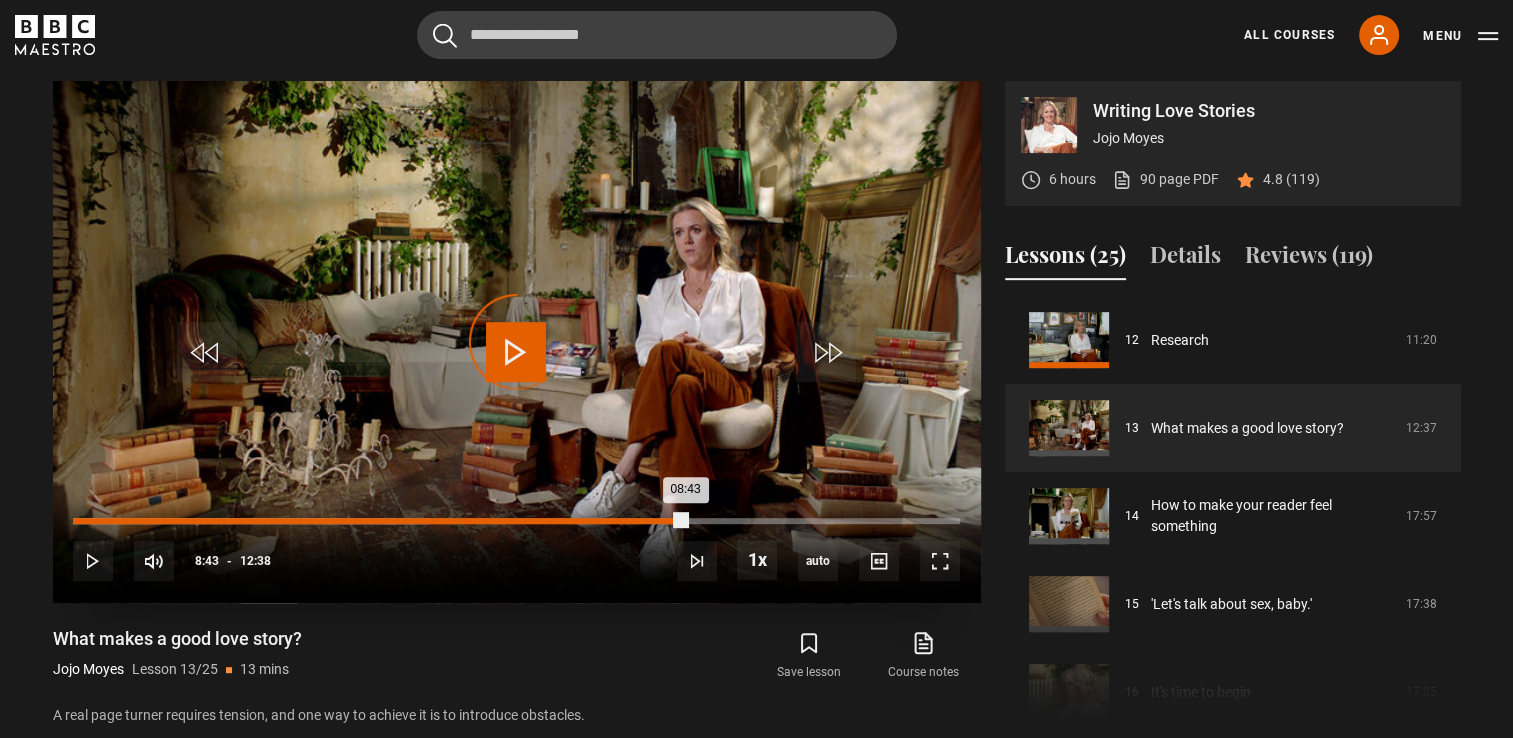 click on "Loaded :  40.24% 08:43 08:43" at bounding box center [516, 521] 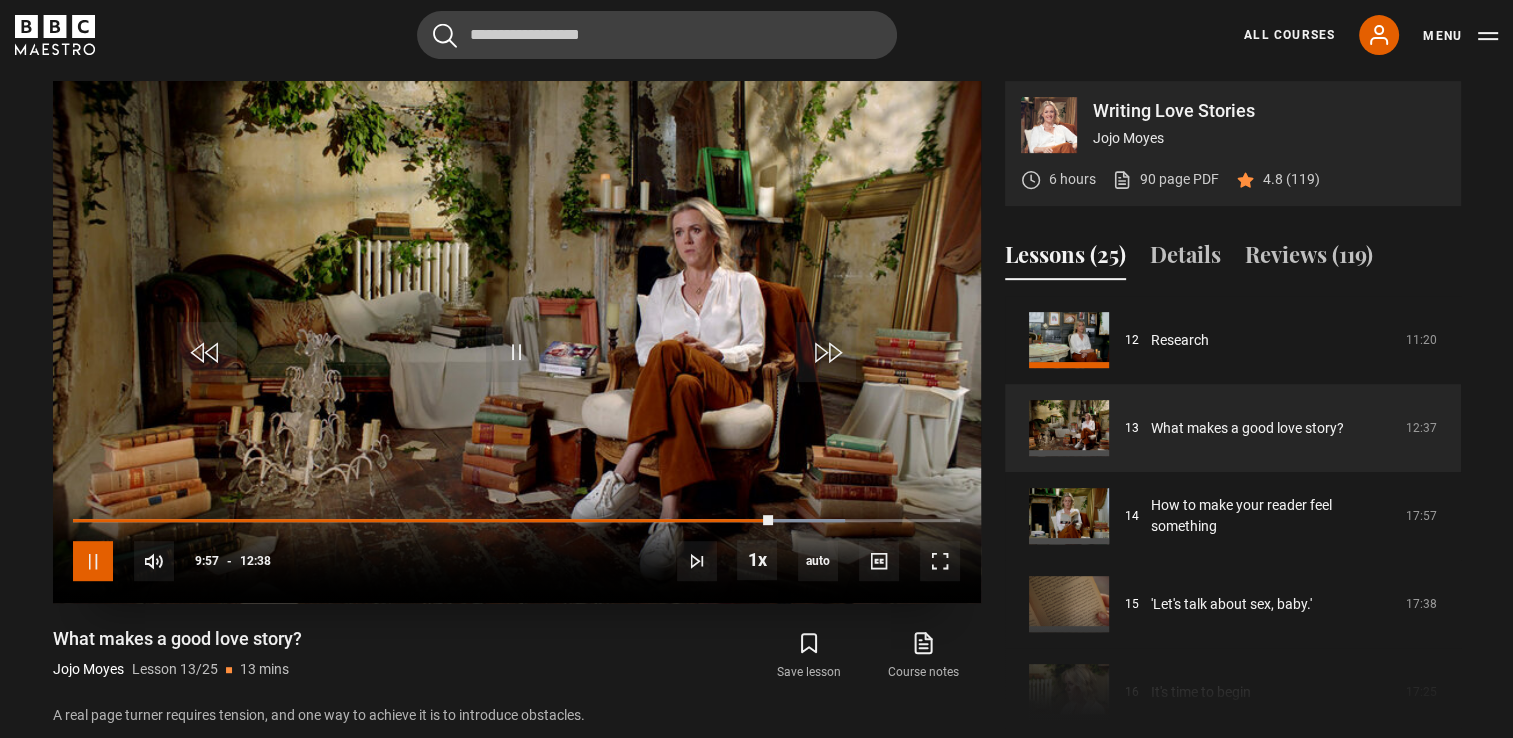 click at bounding box center [93, 561] 